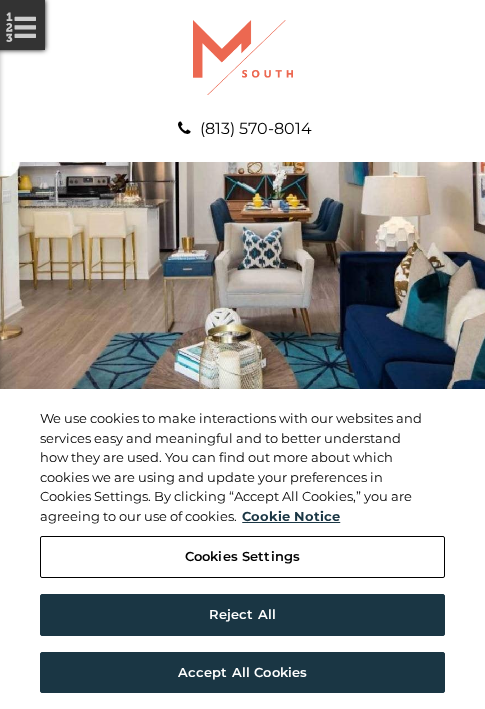 scroll, scrollTop: 0, scrollLeft: 0, axis: both 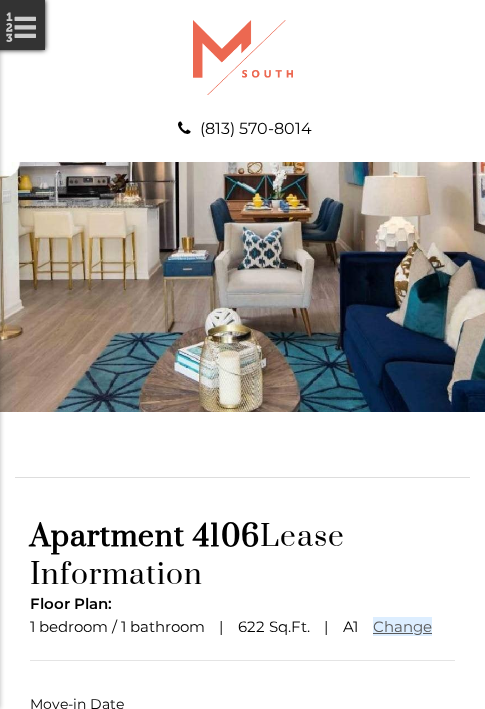 click at bounding box center [243, 791] 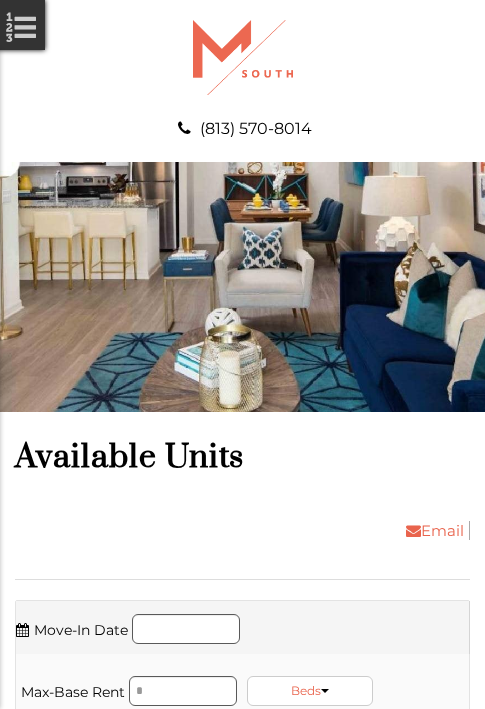 scroll, scrollTop: 0, scrollLeft: 0, axis: both 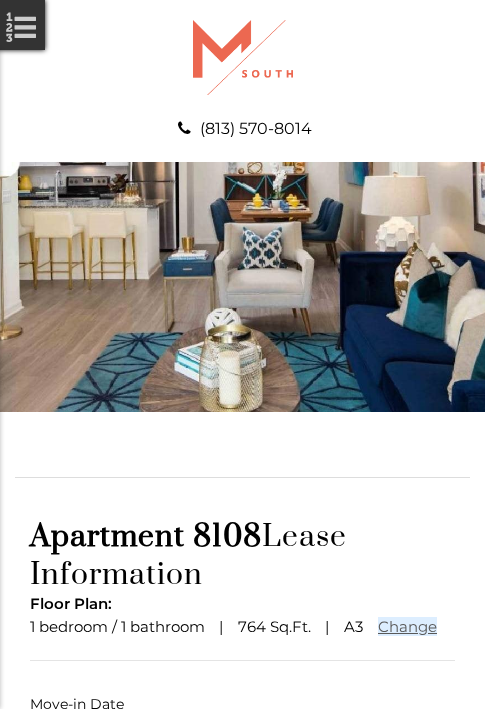 click at bounding box center (243, 791) 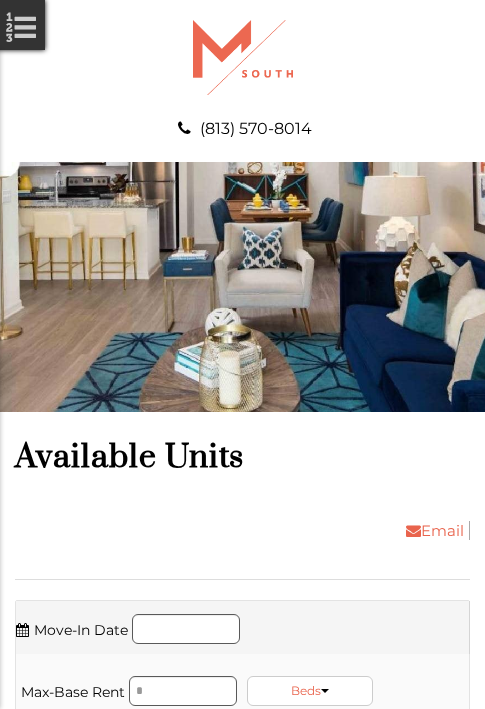 scroll, scrollTop: 0, scrollLeft: 0, axis: both 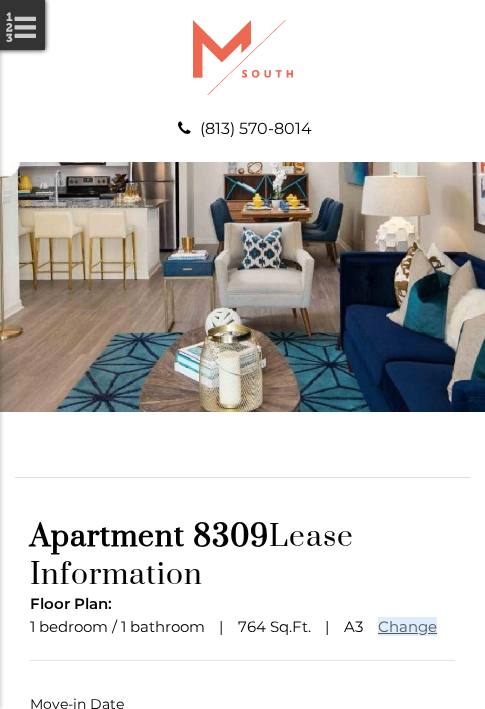 click at bounding box center [243, 829] 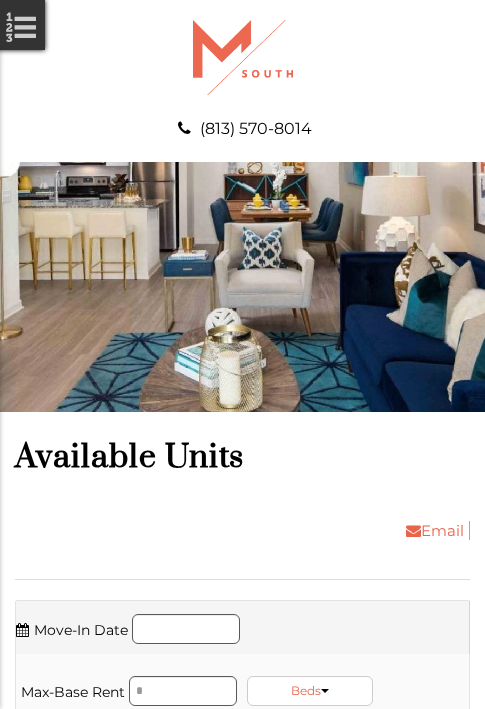 scroll, scrollTop: 0, scrollLeft: 0, axis: both 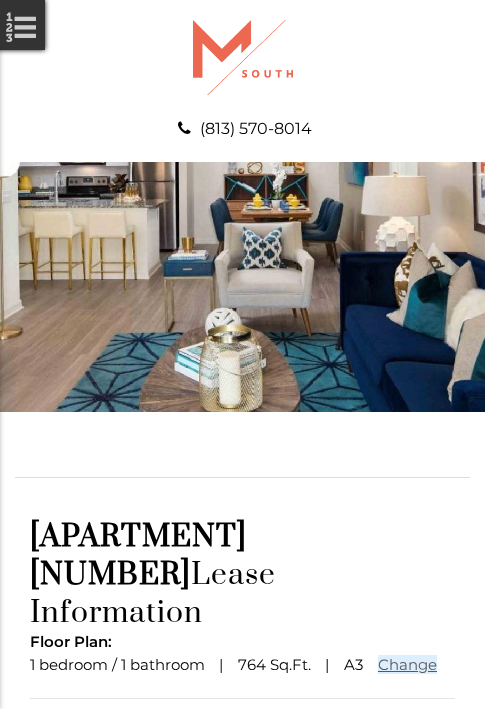 click at bounding box center (243, 791) 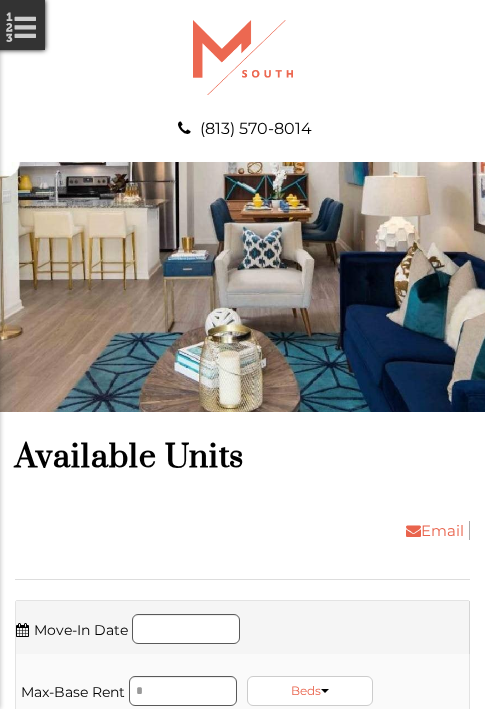 scroll, scrollTop: 0, scrollLeft: 0, axis: both 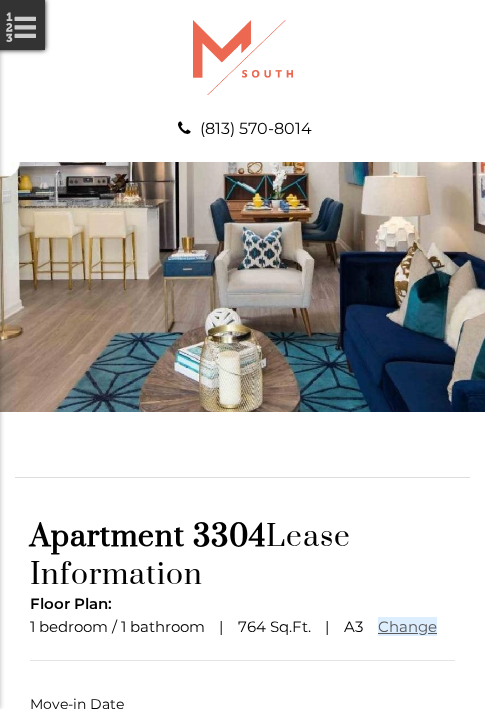 click at bounding box center (243, 791) 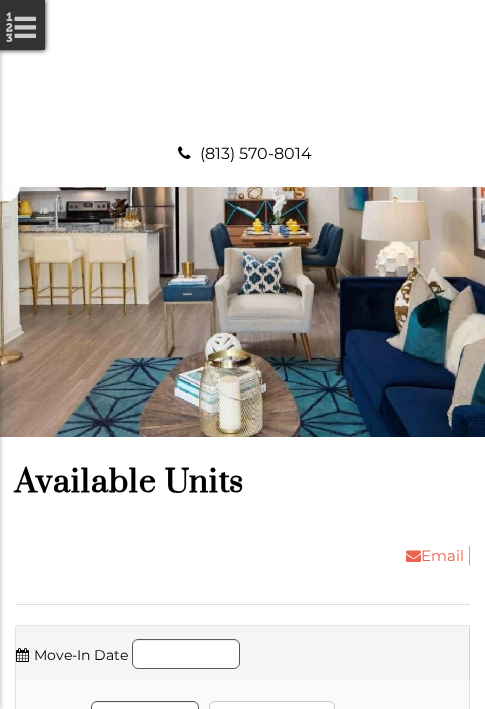 scroll, scrollTop: 0, scrollLeft: 0, axis: both 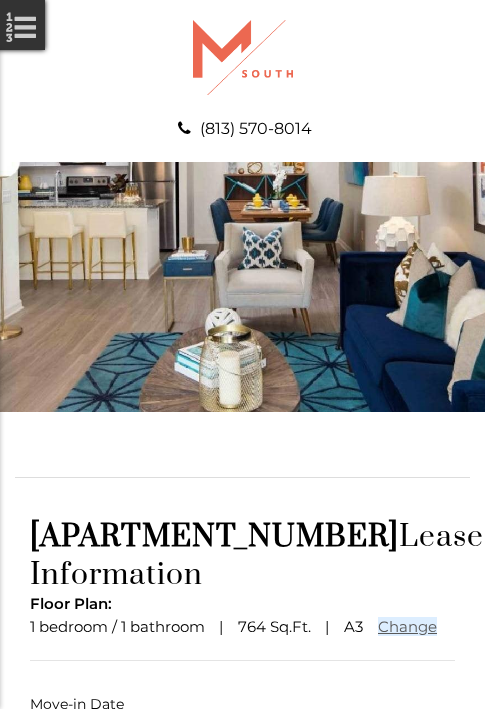 click at bounding box center [243, 829] 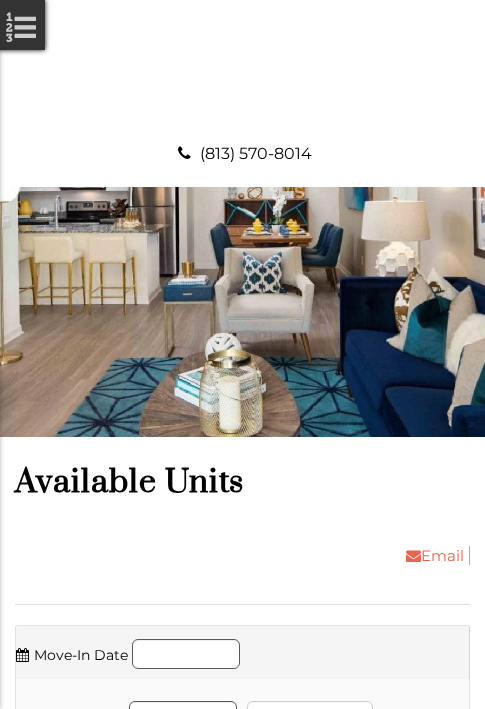 scroll, scrollTop: 0, scrollLeft: 0, axis: both 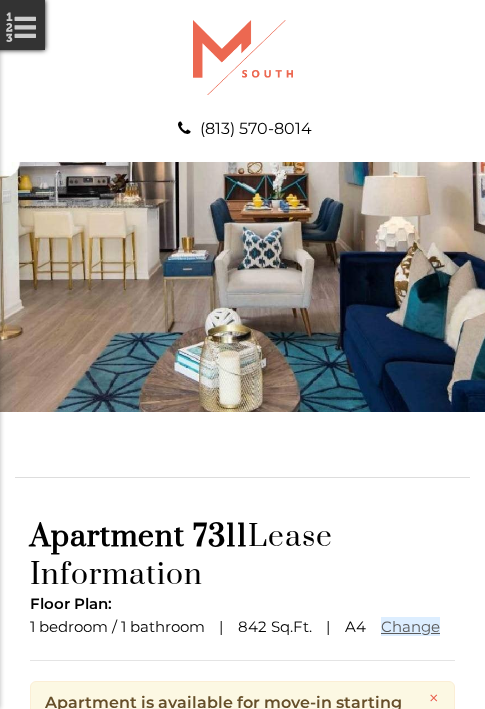 click at bounding box center (243, 886) 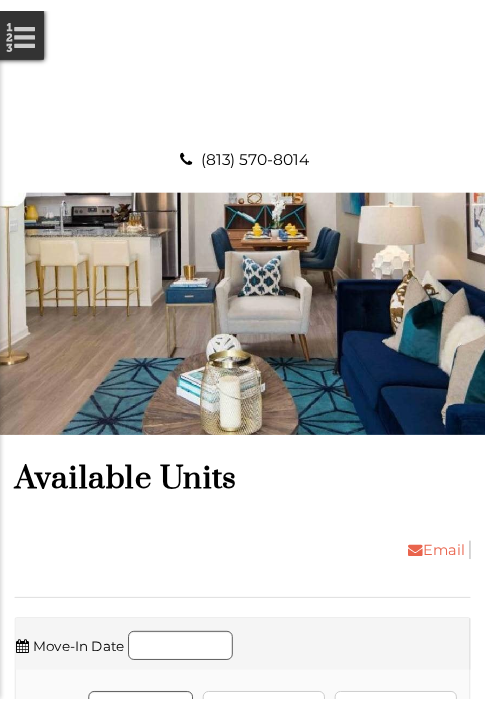 scroll, scrollTop: 0, scrollLeft: 0, axis: both 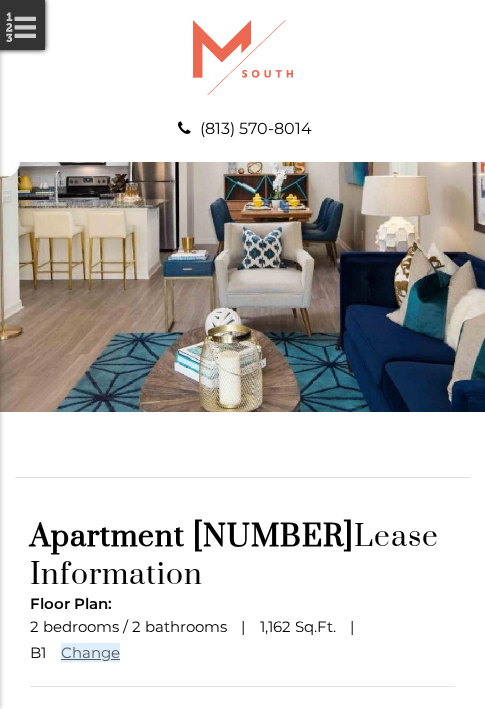 click at bounding box center [243, 817] 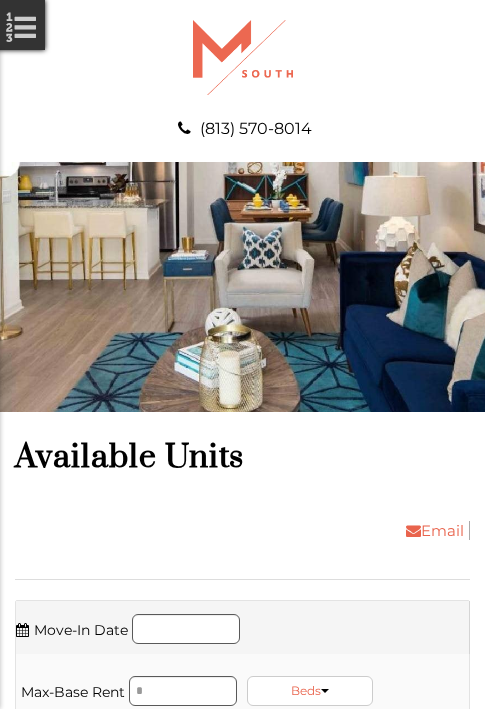 scroll, scrollTop: 0, scrollLeft: 0, axis: both 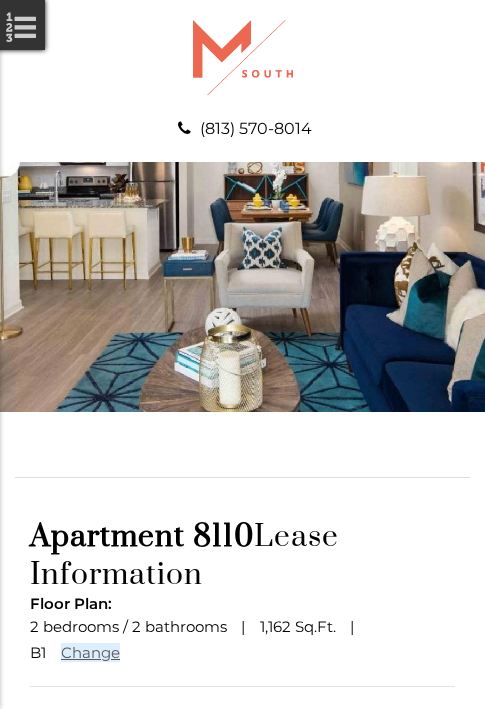 click at bounding box center (243, 817) 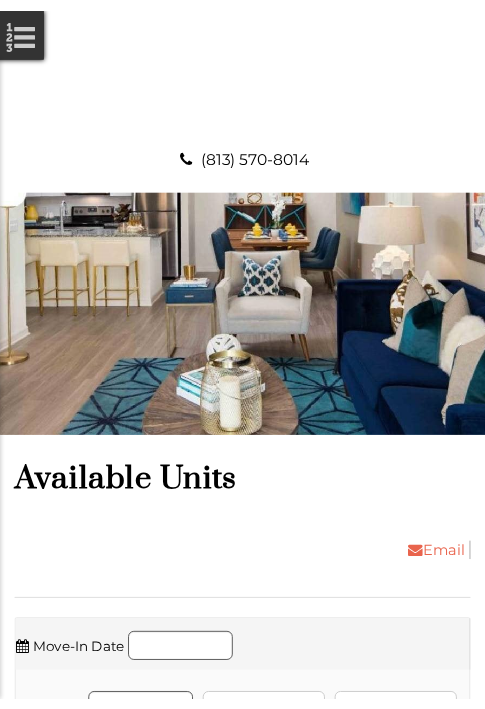 scroll, scrollTop: 0, scrollLeft: 0, axis: both 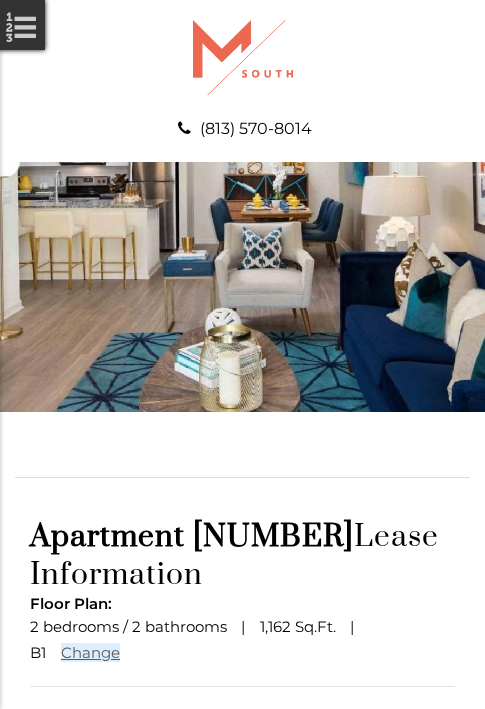 click at bounding box center (243, 817) 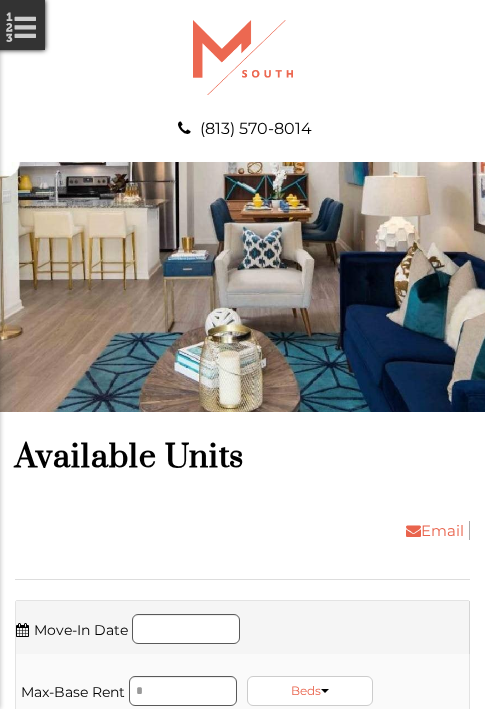 scroll, scrollTop: 0, scrollLeft: 0, axis: both 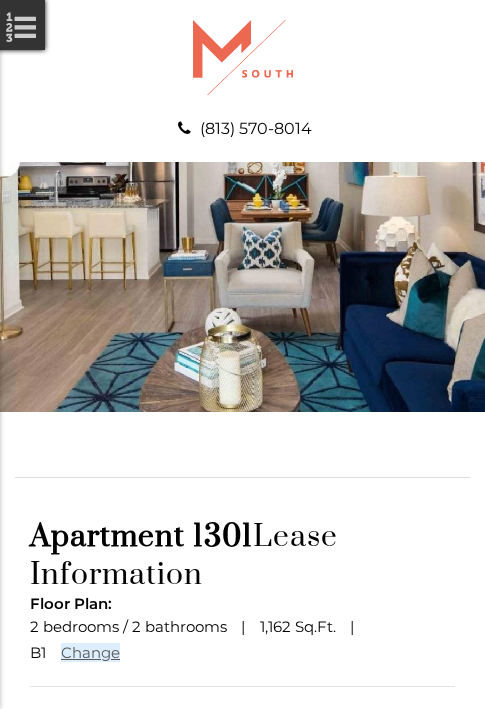 click at bounding box center (243, 817) 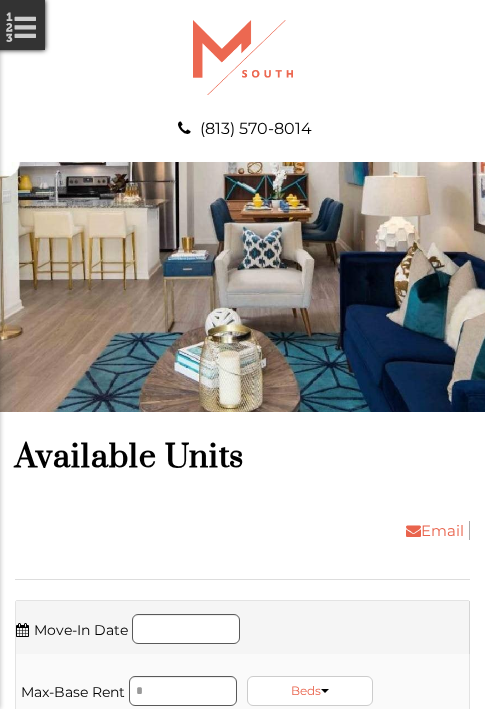 scroll, scrollTop: 0, scrollLeft: 0, axis: both 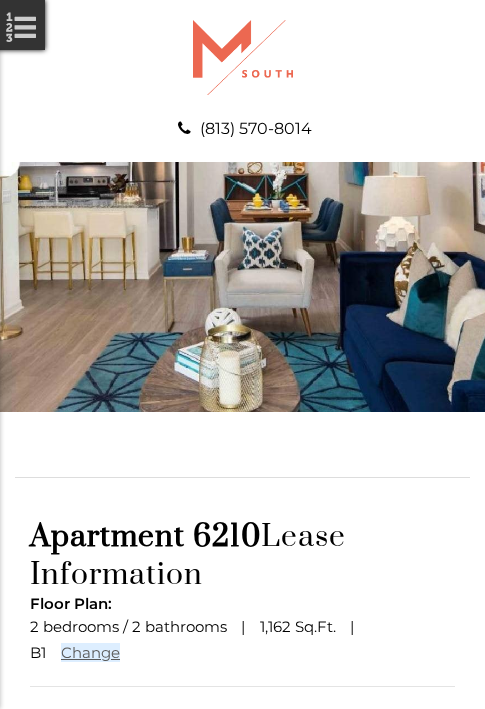 click at bounding box center [243, 817] 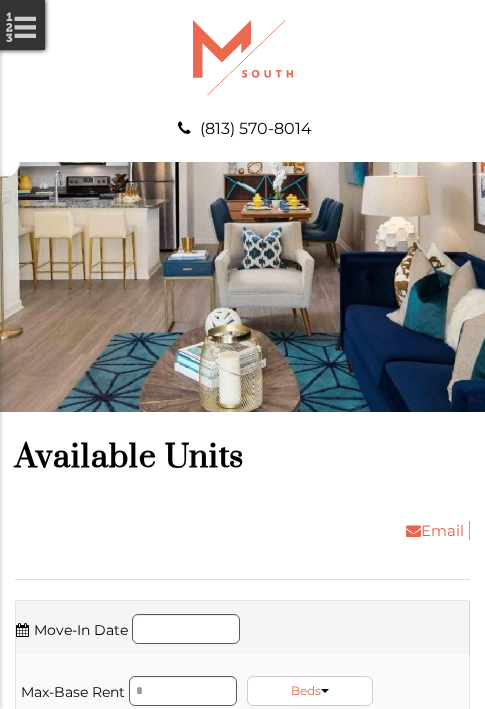 scroll, scrollTop: 0, scrollLeft: 0, axis: both 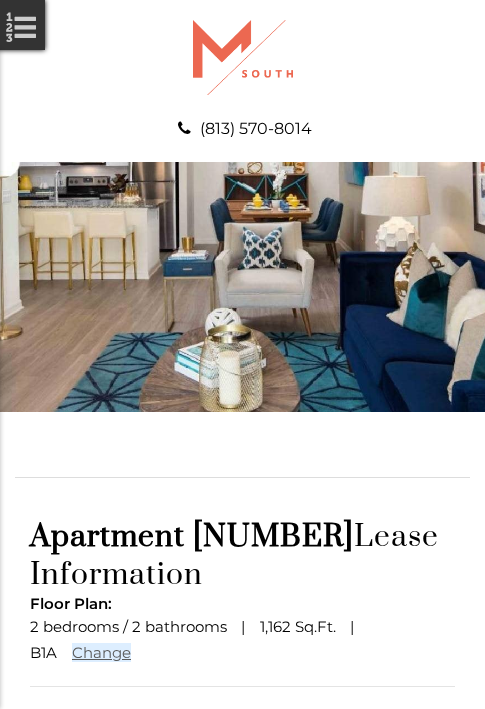 click at bounding box center [243, 817] 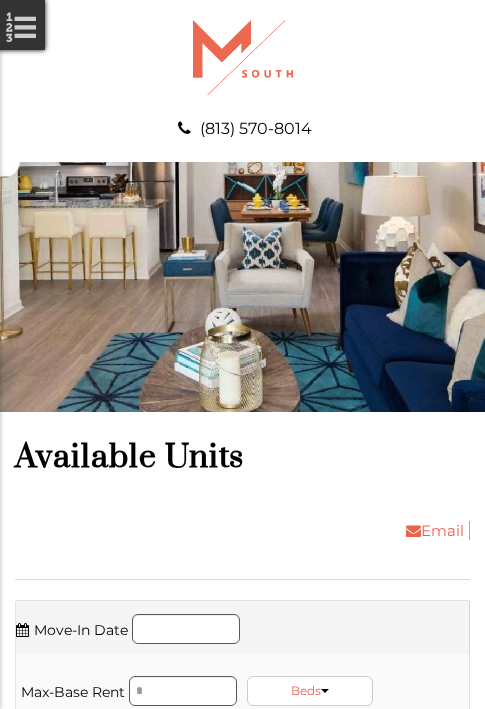 scroll, scrollTop: 0, scrollLeft: 0, axis: both 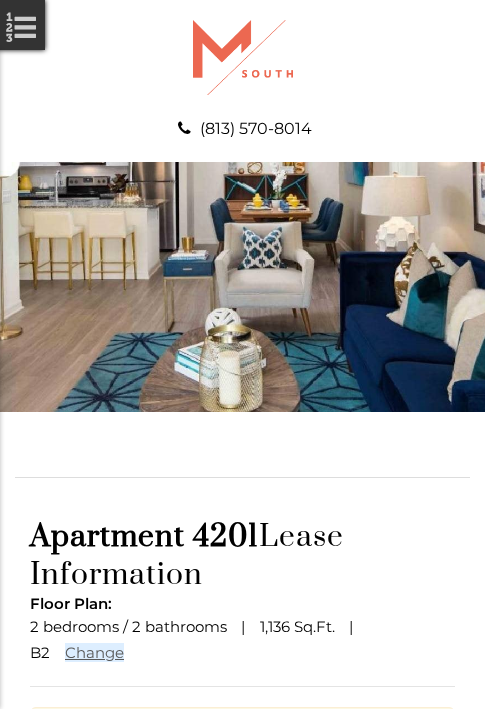 click at bounding box center (243, 912) 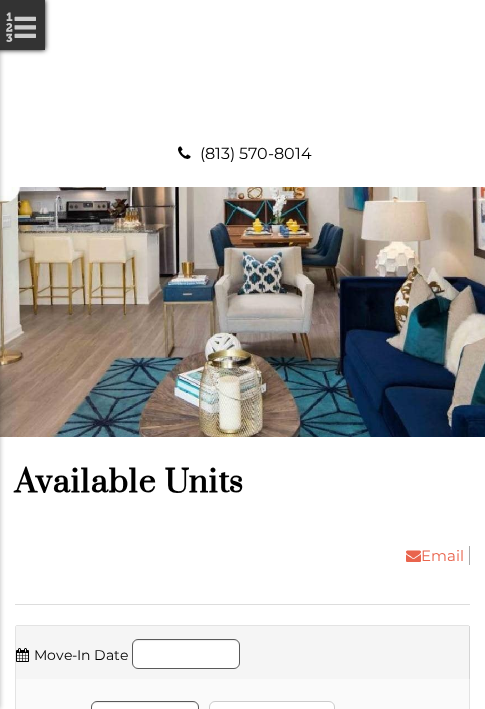 scroll, scrollTop: 0, scrollLeft: 0, axis: both 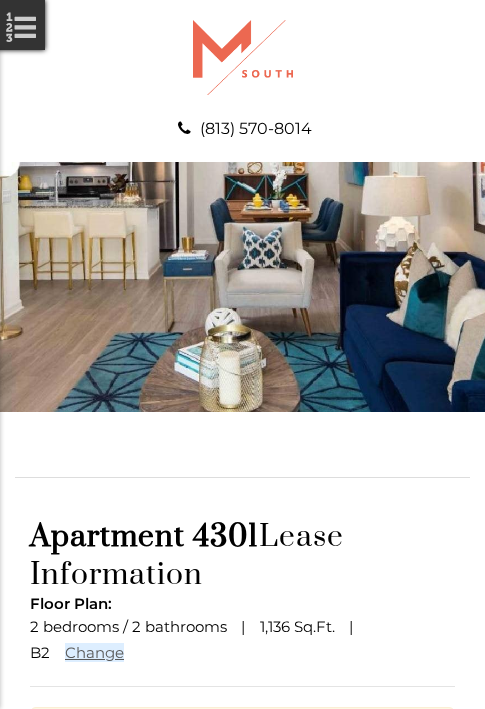 click at bounding box center (243, 912) 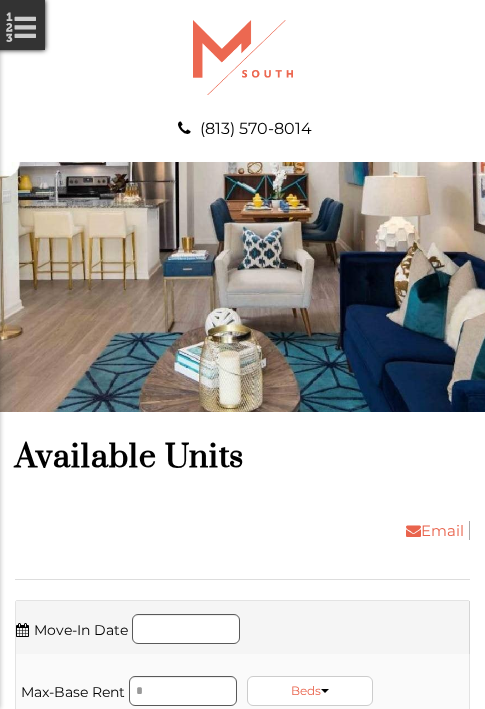 scroll, scrollTop: 0, scrollLeft: 0, axis: both 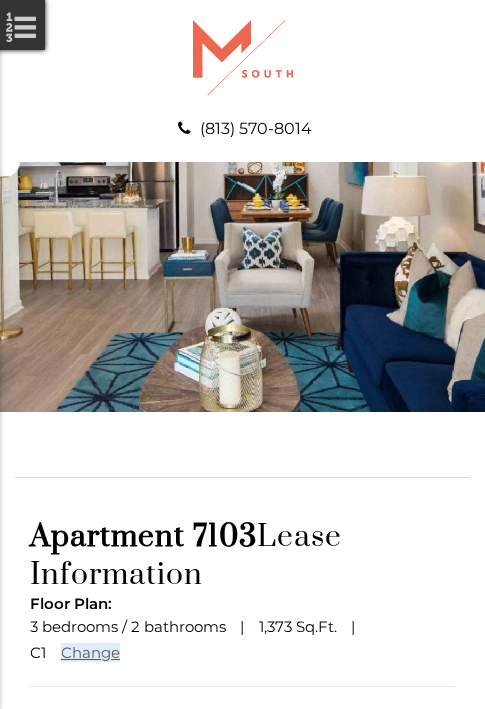 click at bounding box center (243, 817) 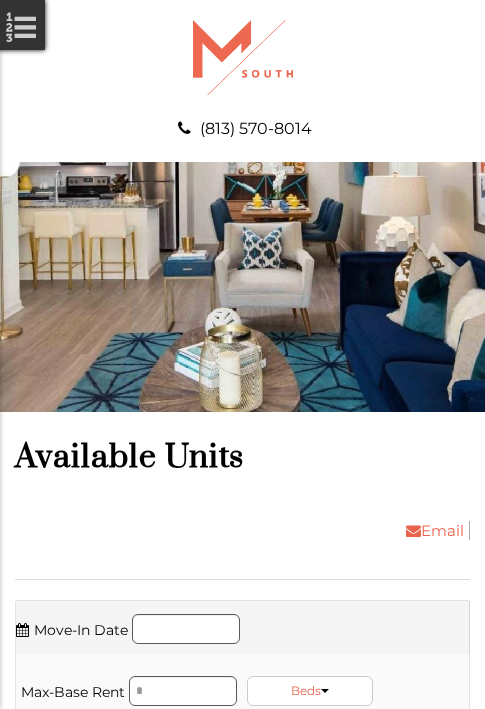 scroll, scrollTop: 0, scrollLeft: 0, axis: both 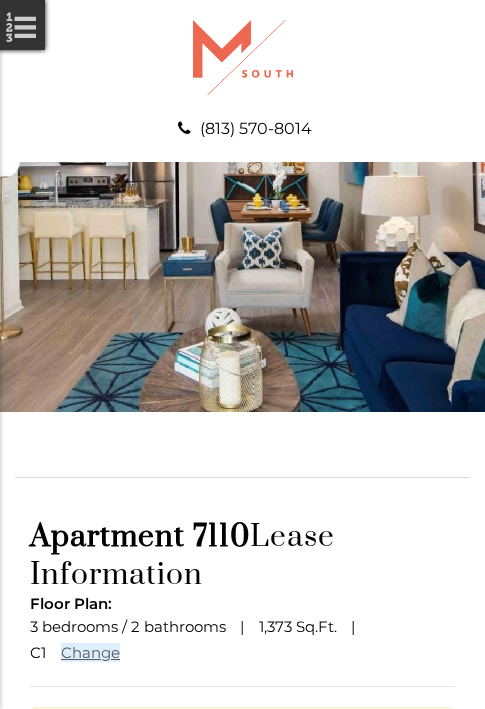 click at bounding box center [243, 912] 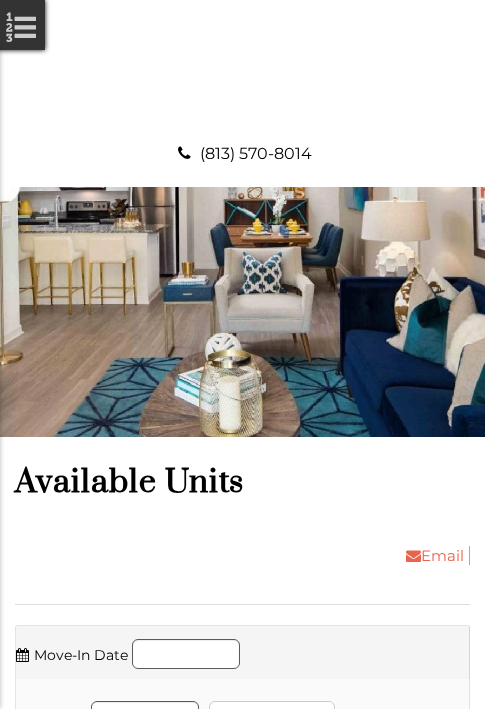 scroll, scrollTop: 0, scrollLeft: 0, axis: both 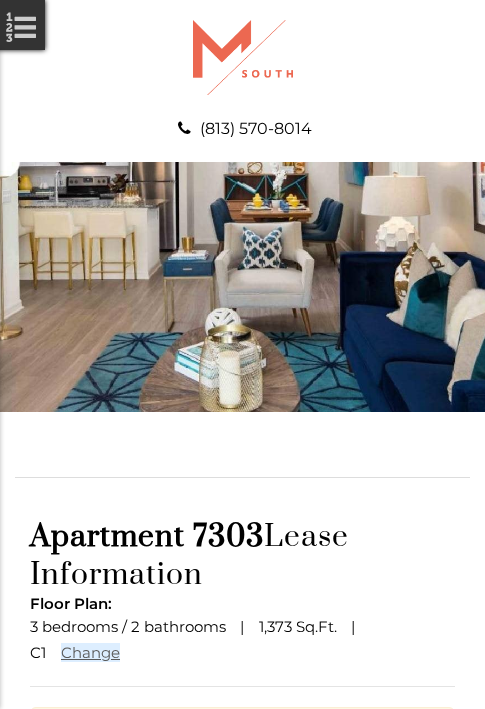 click at bounding box center [243, 912] 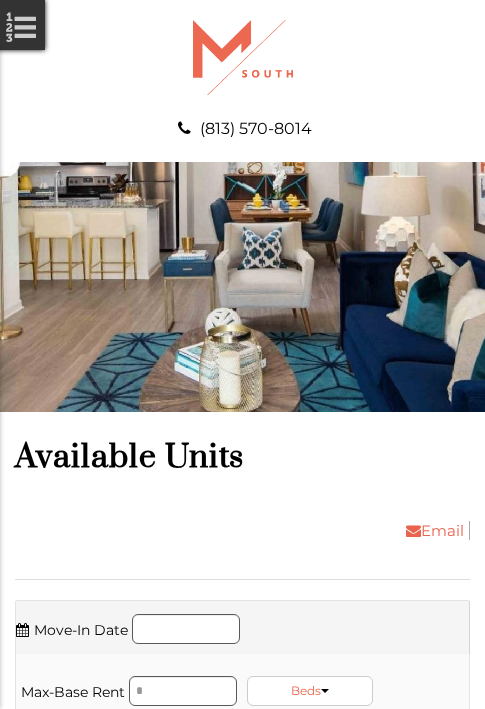 scroll, scrollTop: 0, scrollLeft: 0, axis: both 